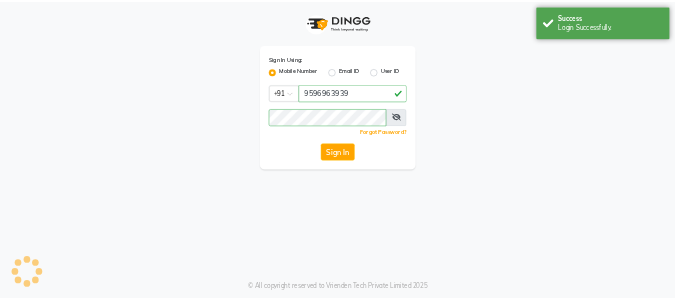 scroll, scrollTop: 0, scrollLeft: 0, axis: both 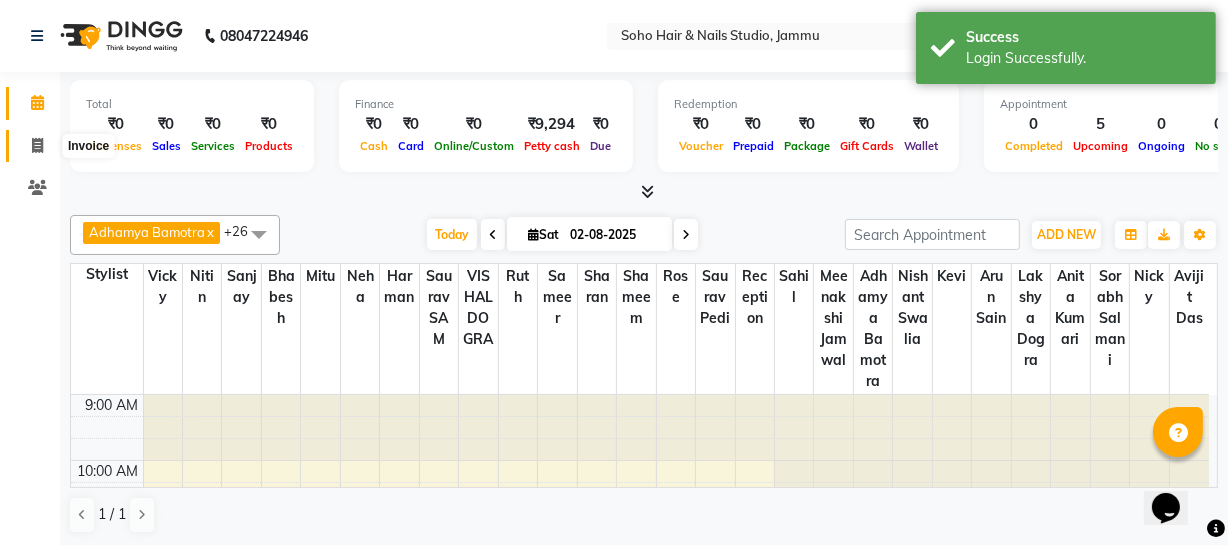 click 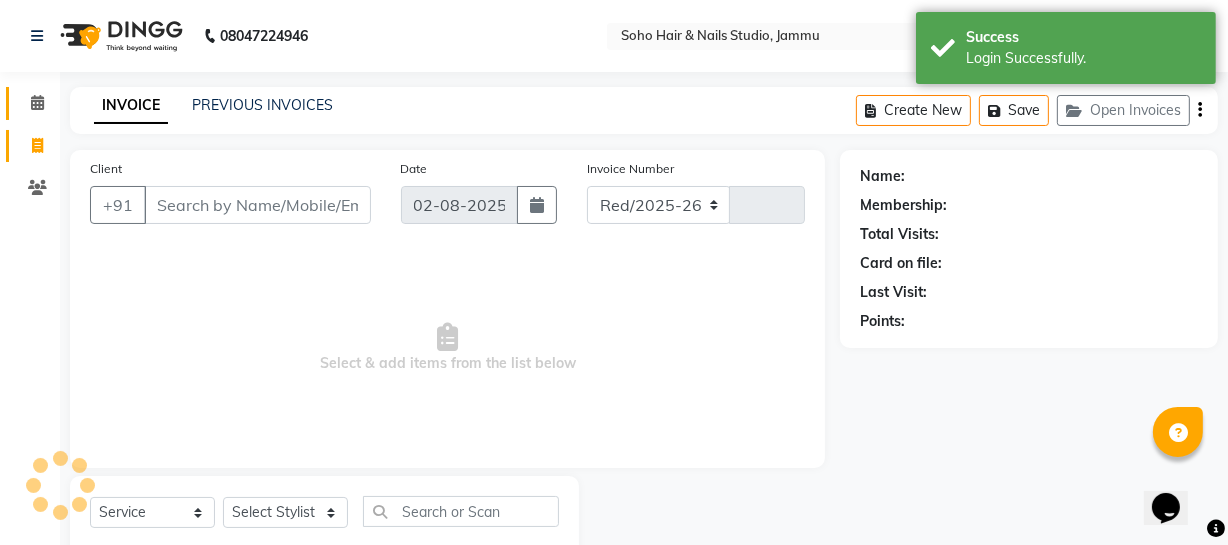 select on "735" 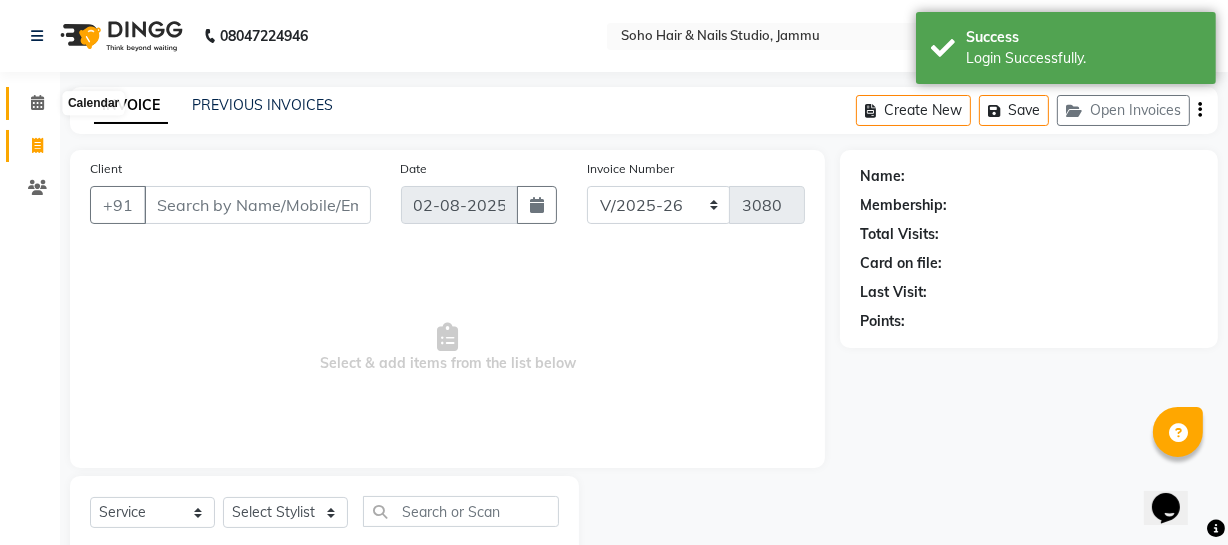 click 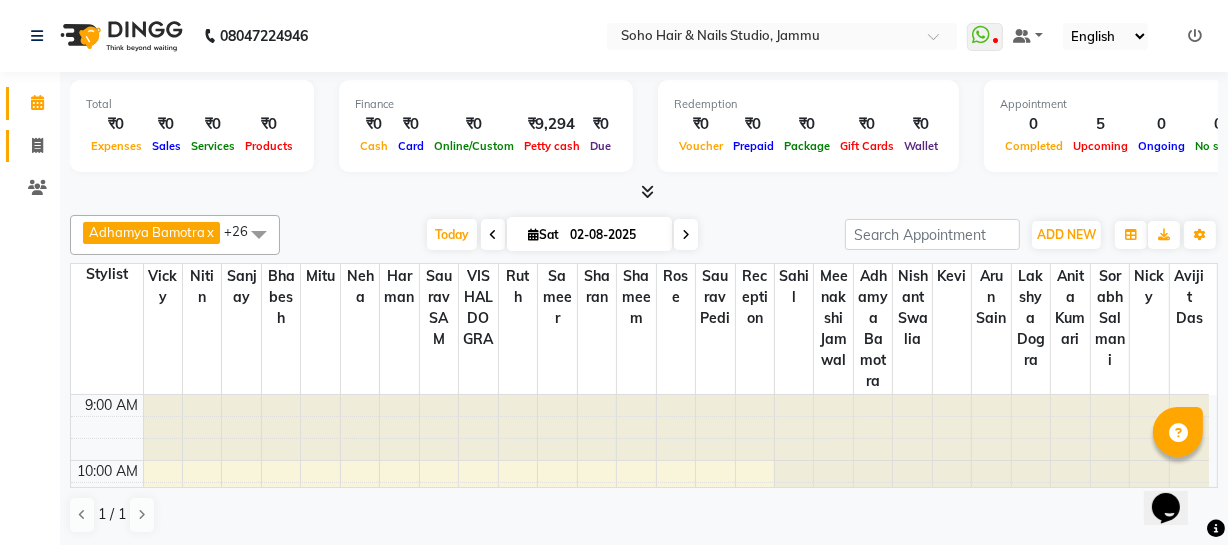click on "Invoice" 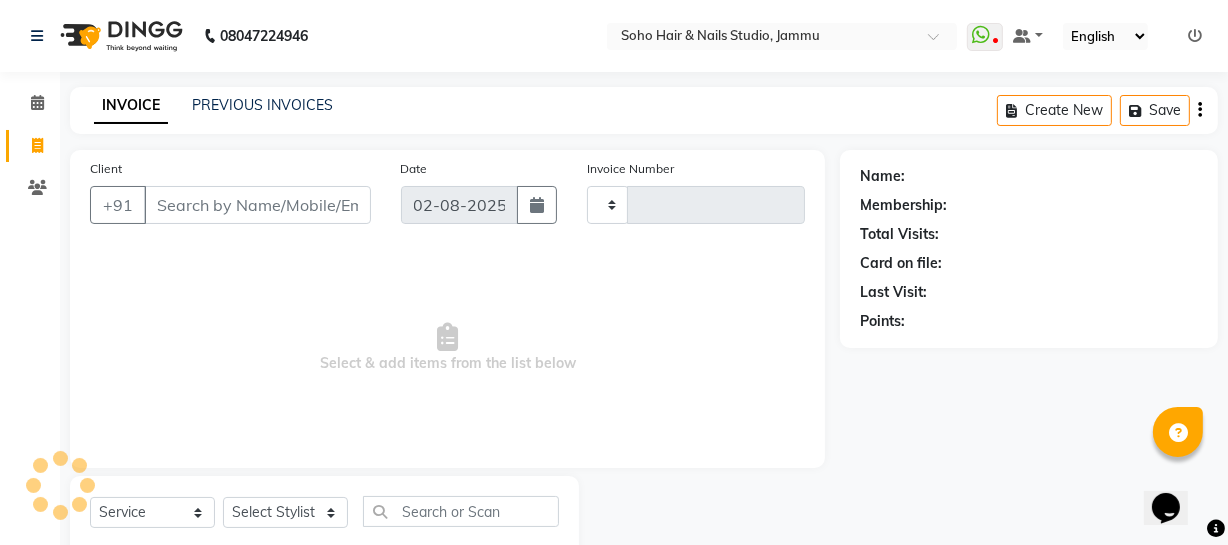 type on "3080" 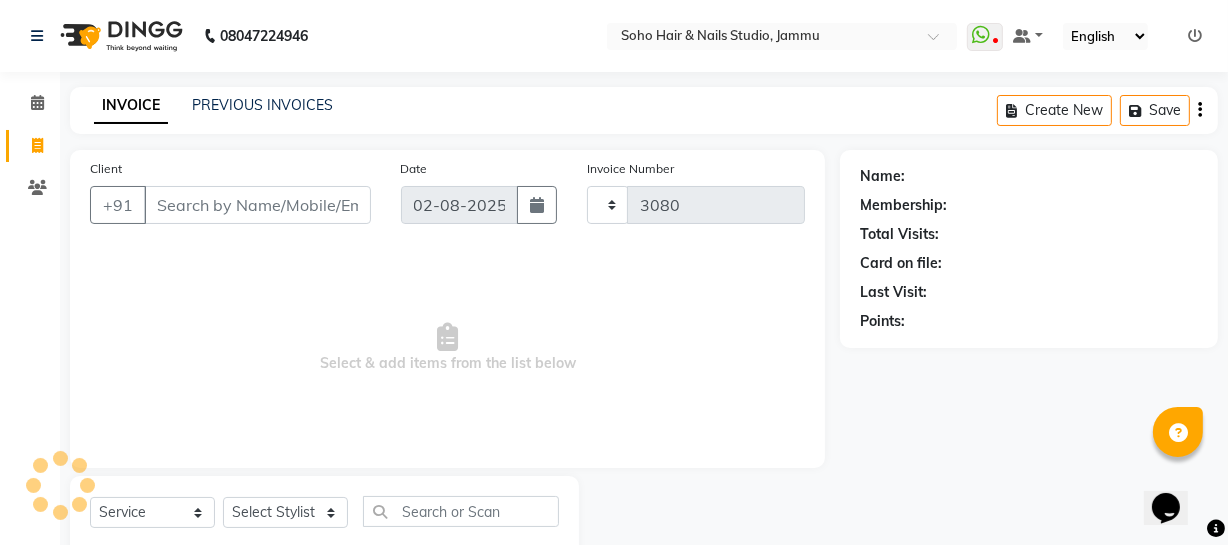 select on "735" 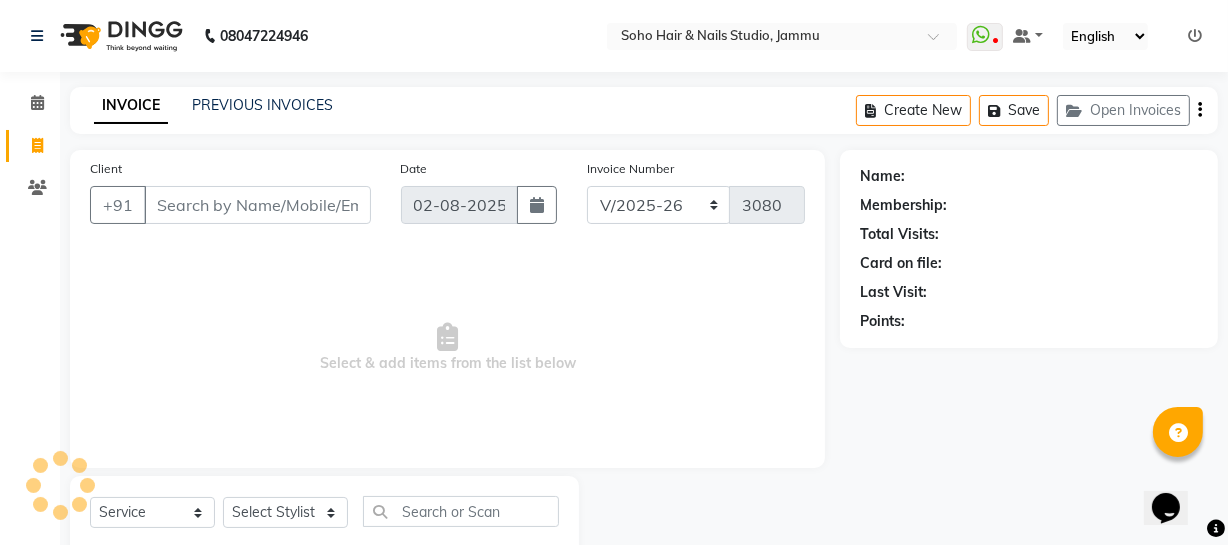 select on "membership" 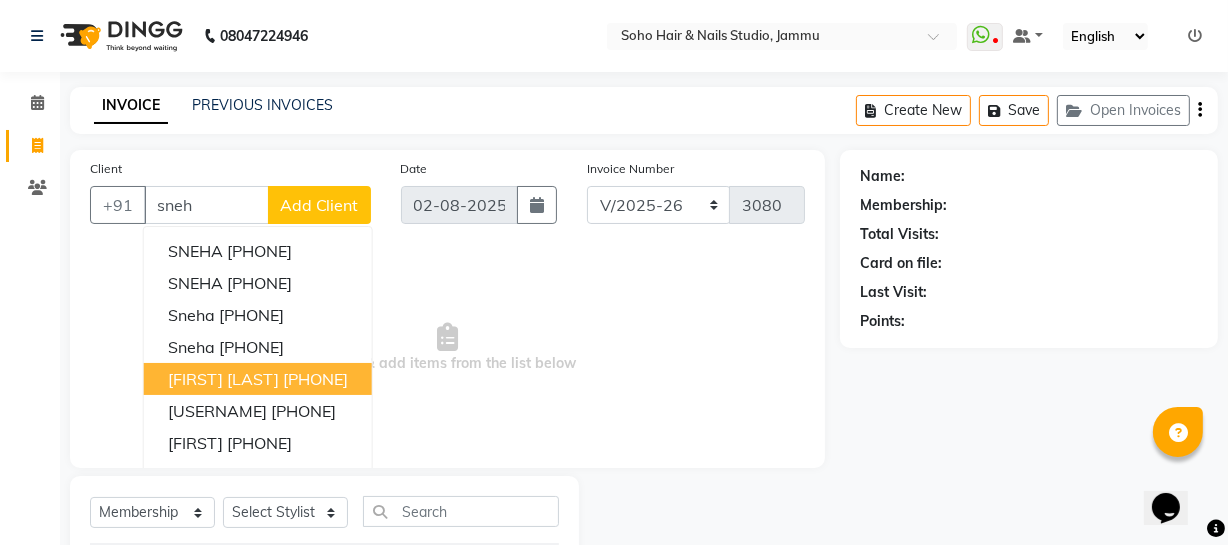 click on "[FIRST] [LAST]" at bounding box center [223, 379] 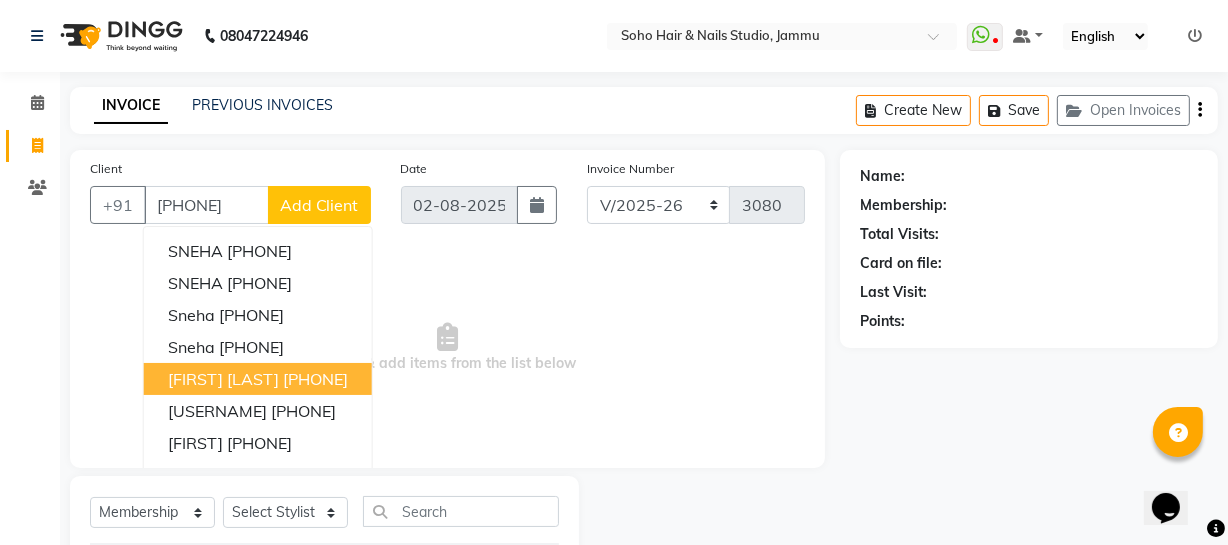 type on "[PHONE]" 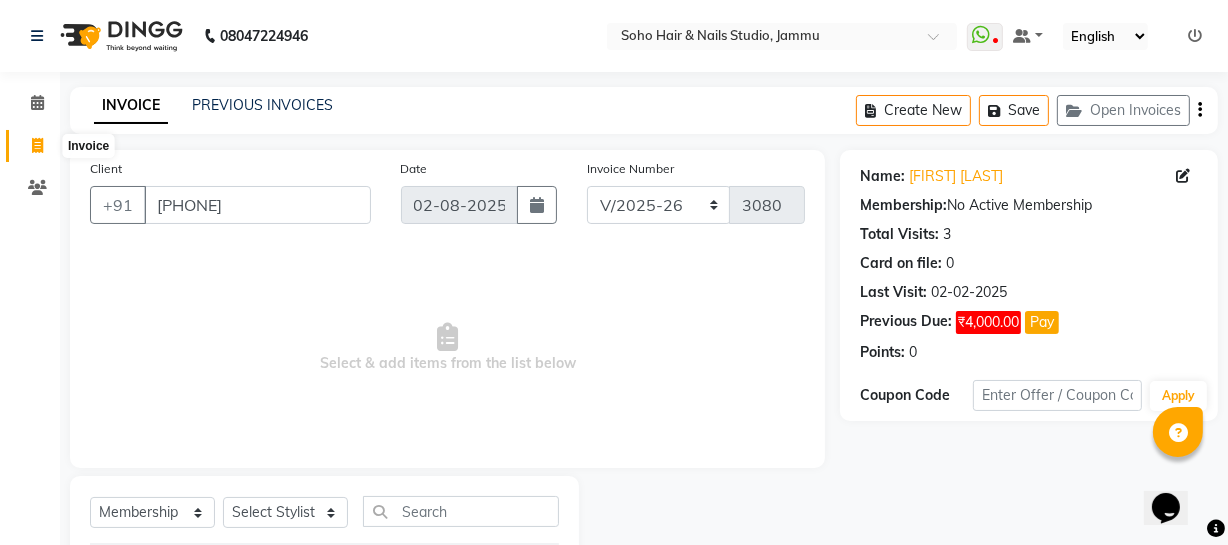 click 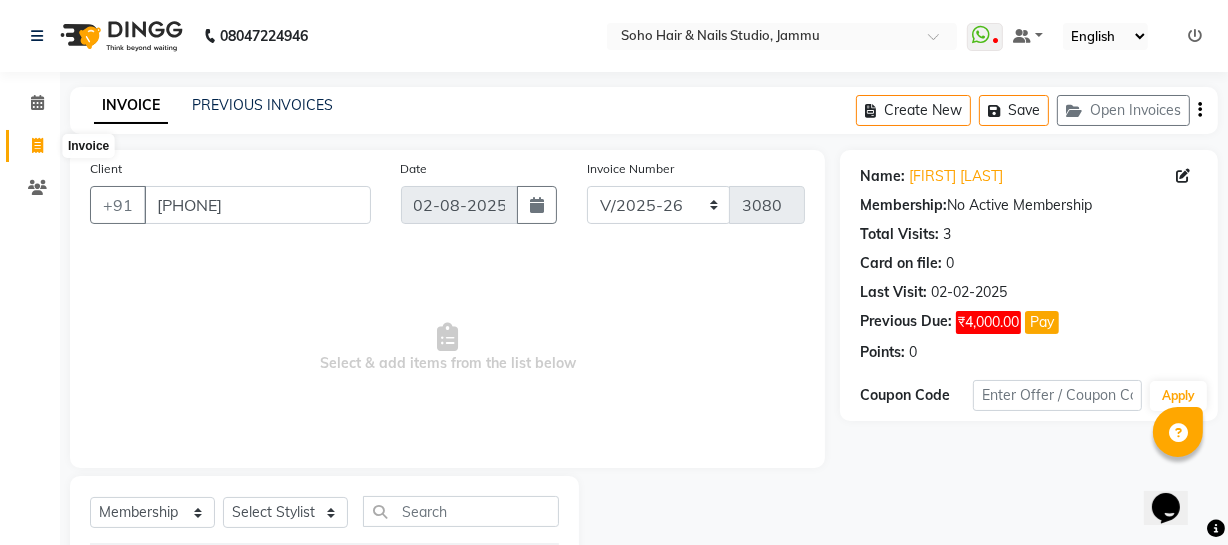 select on "service" 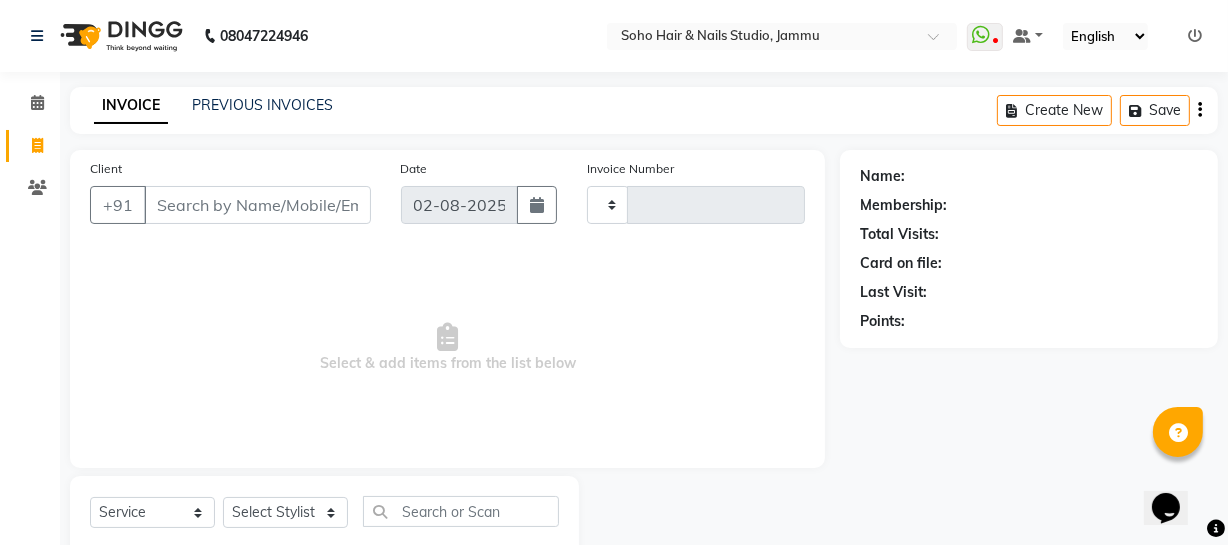 scroll, scrollTop: 57, scrollLeft: 0, axis: vertical 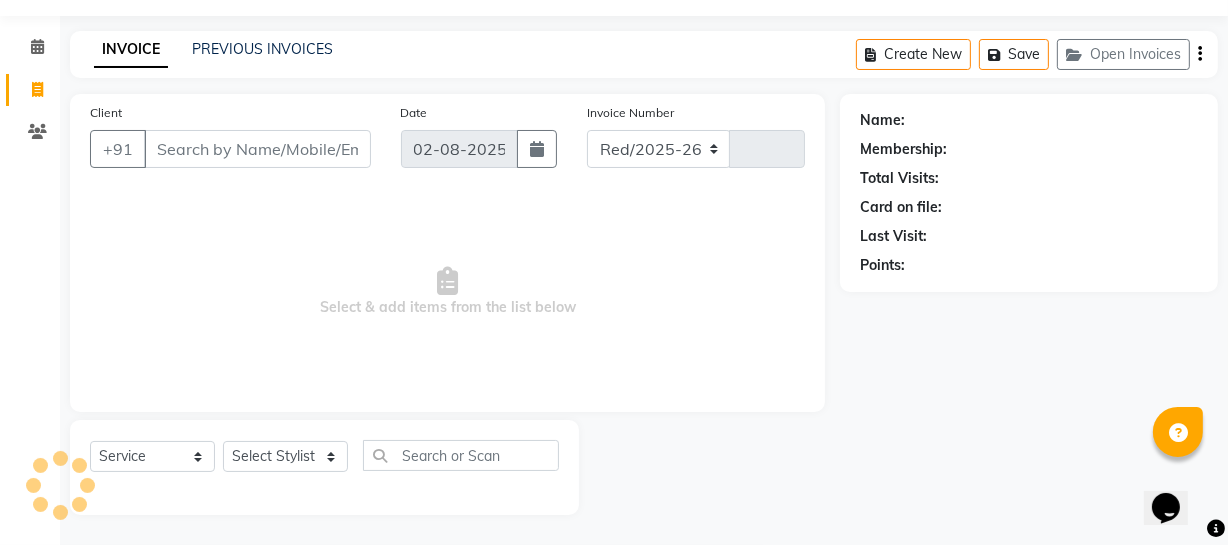 select on "735" 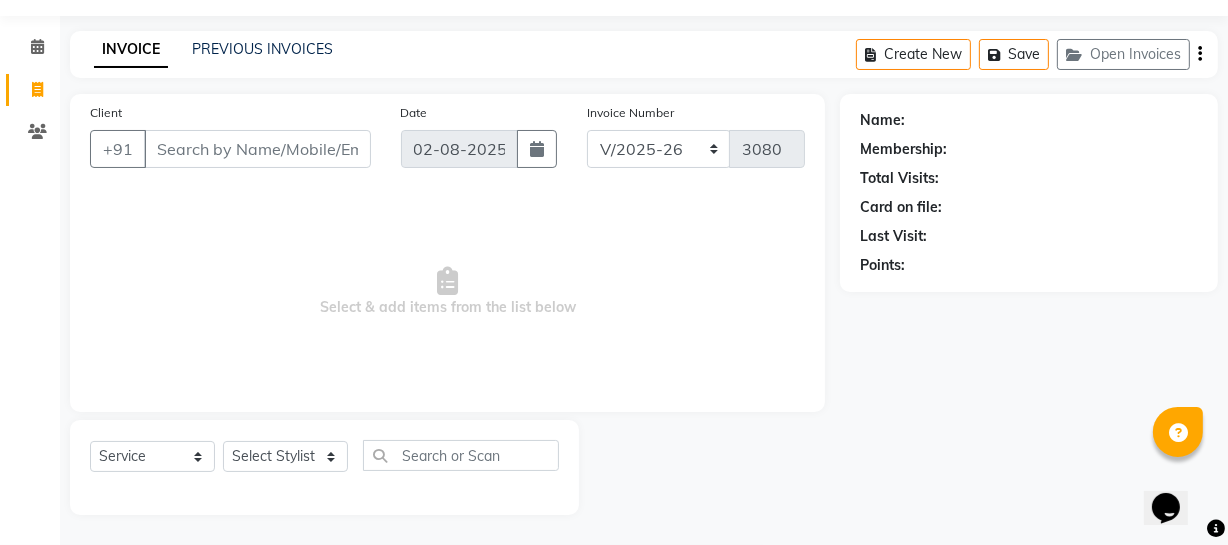 select on "membership" 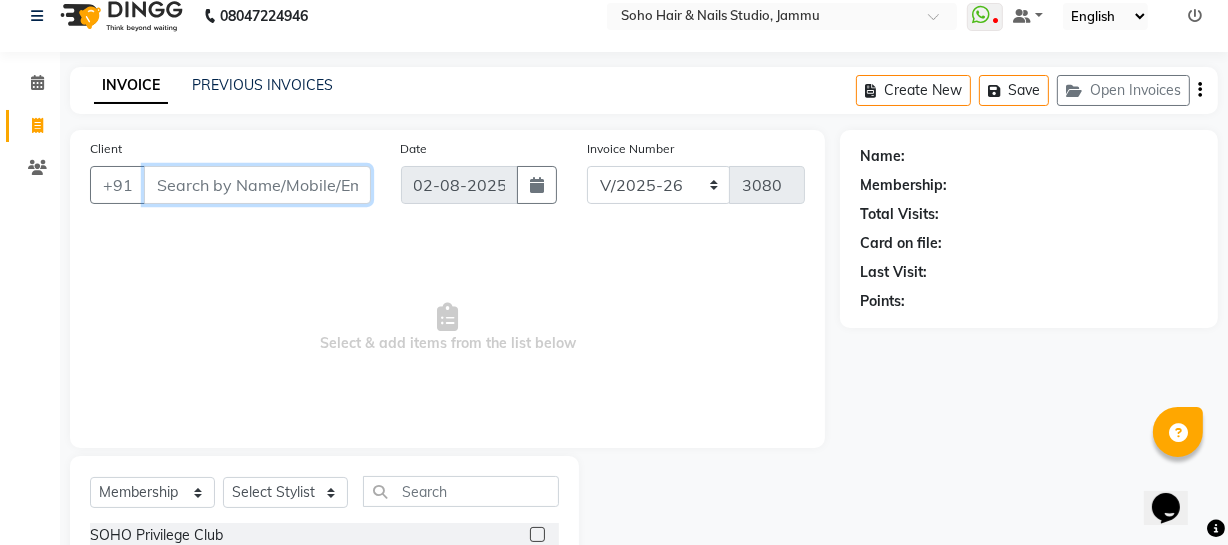 scroll, scrollTop: 4, scrollLeft: 0, axis: vertical 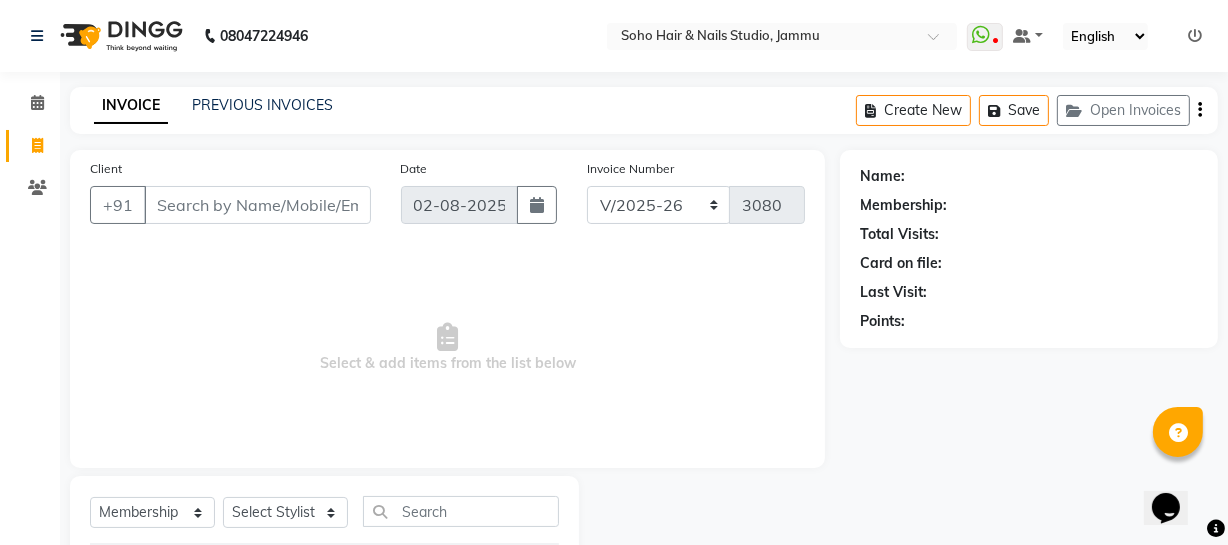 click at bounding box center [1195, 36] 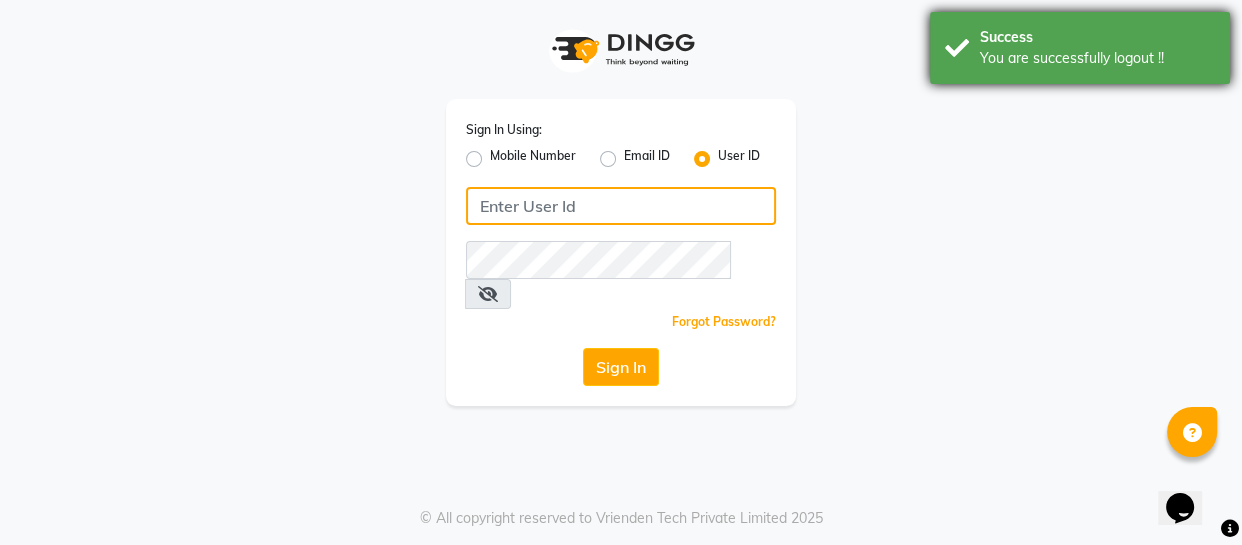 type on "9596963939" 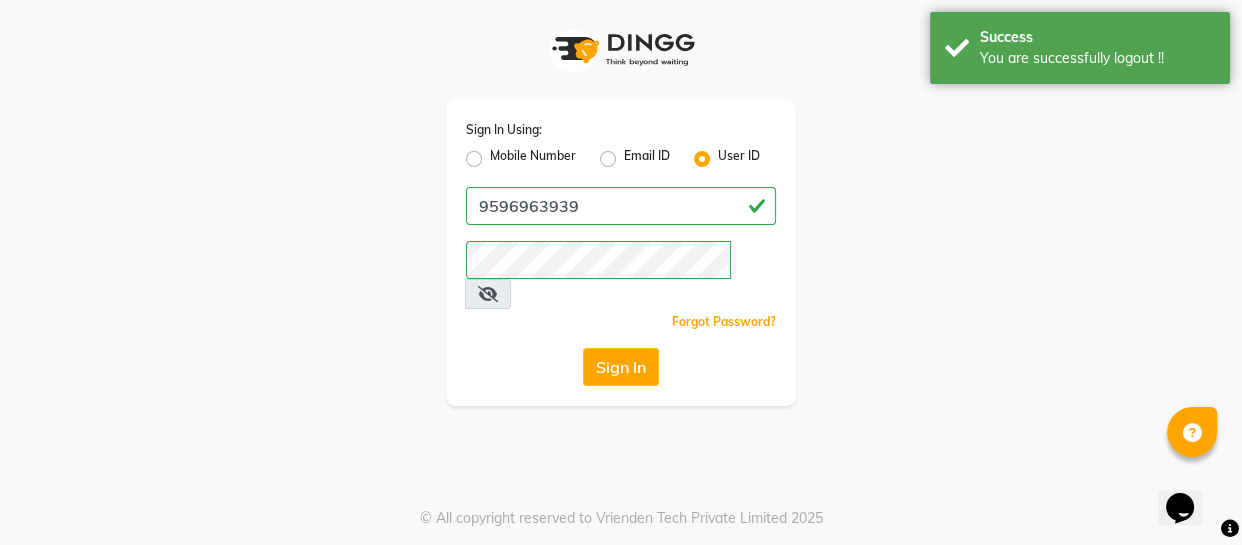 click on "Mobile Number" 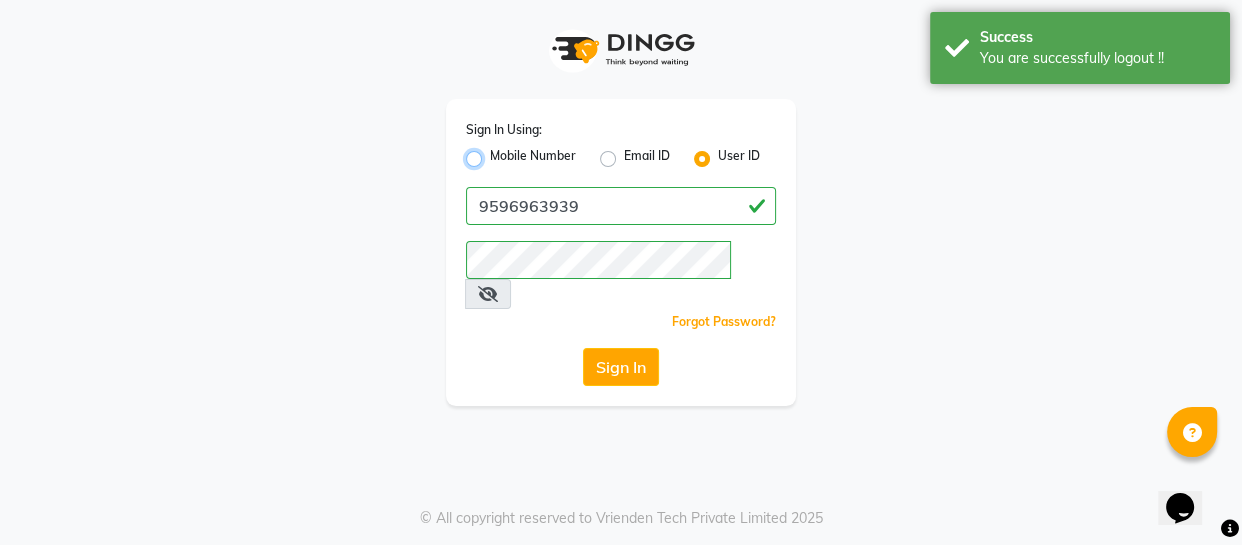 click on "Mobile Number" at bounding box center [496, 153] 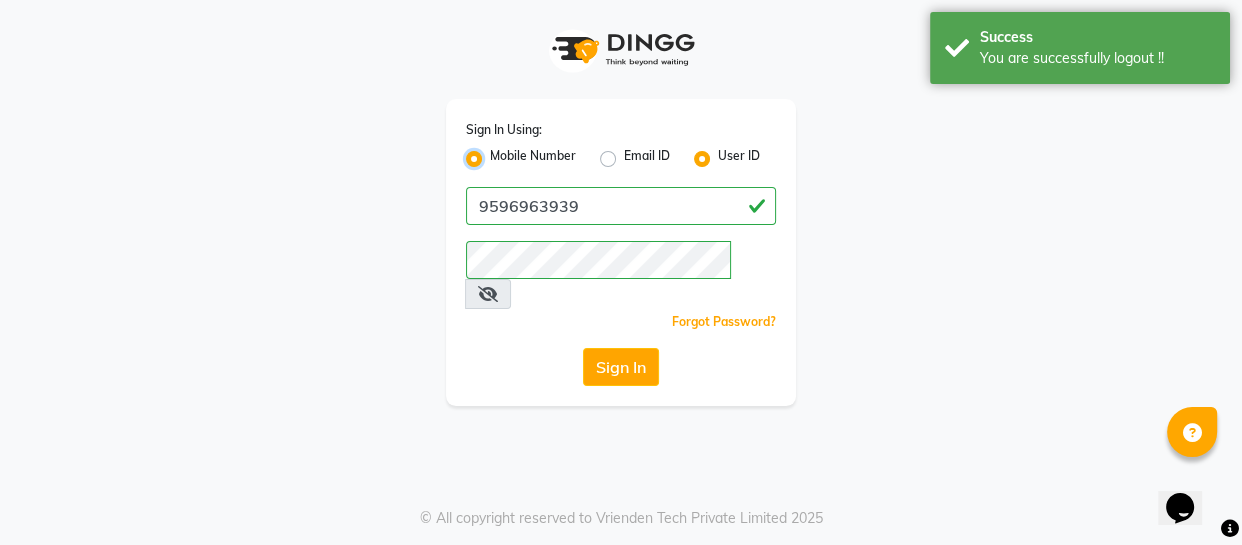 radio on "false" 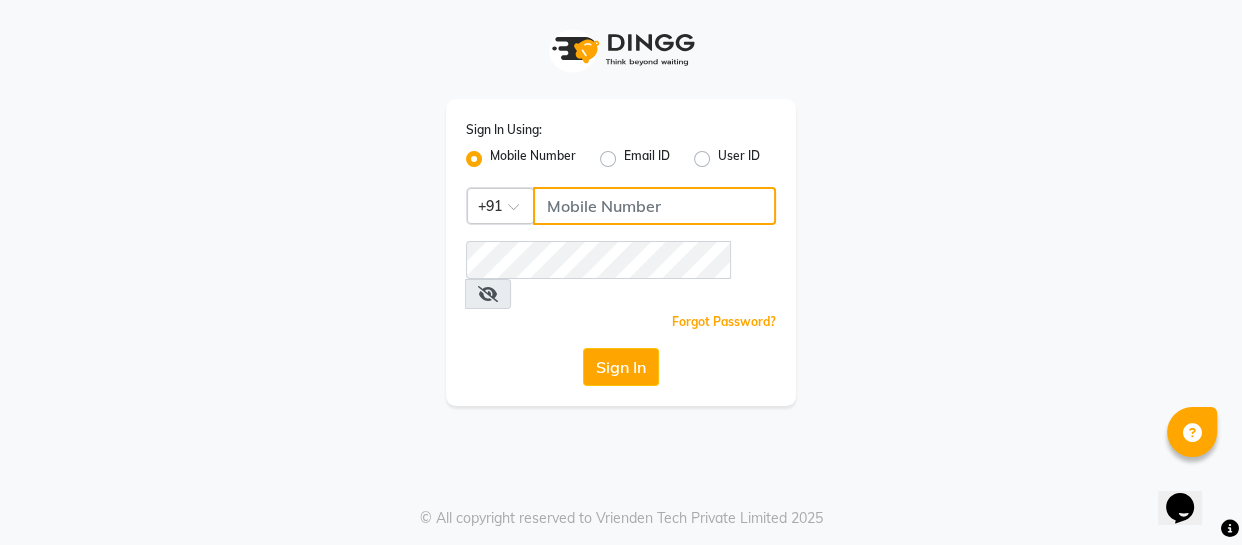 click 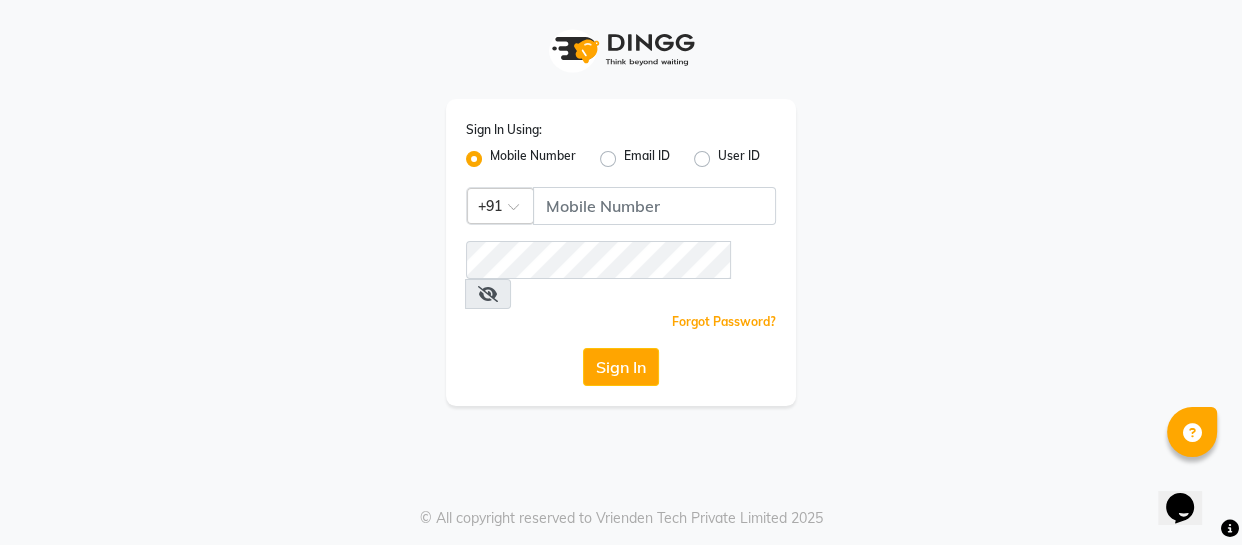 click on "User ID" 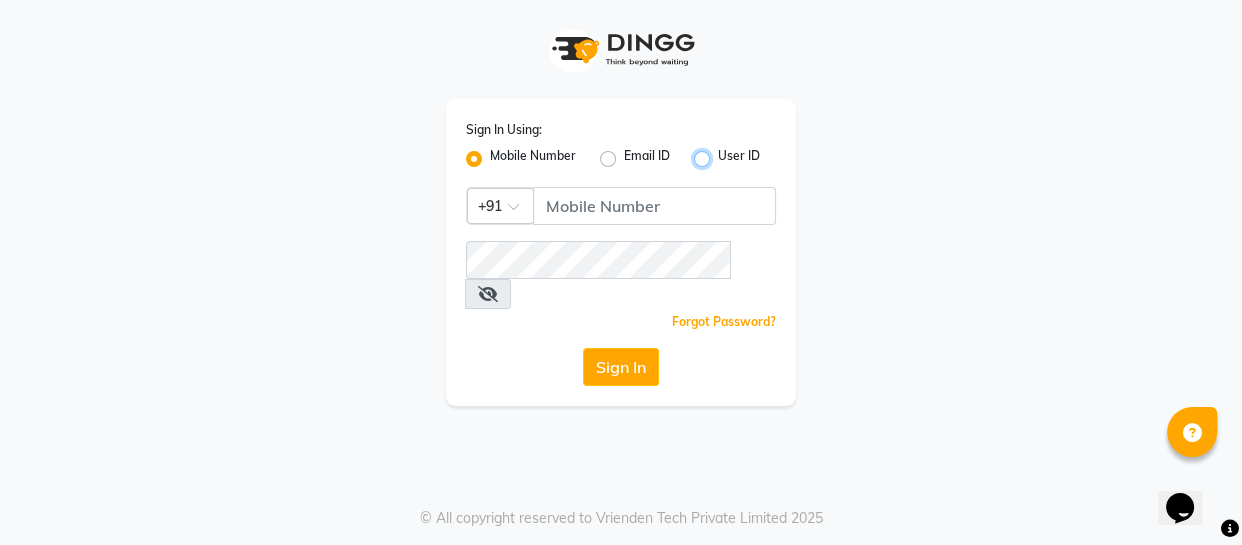 click on "User ID" at bounding box center (724, 153) 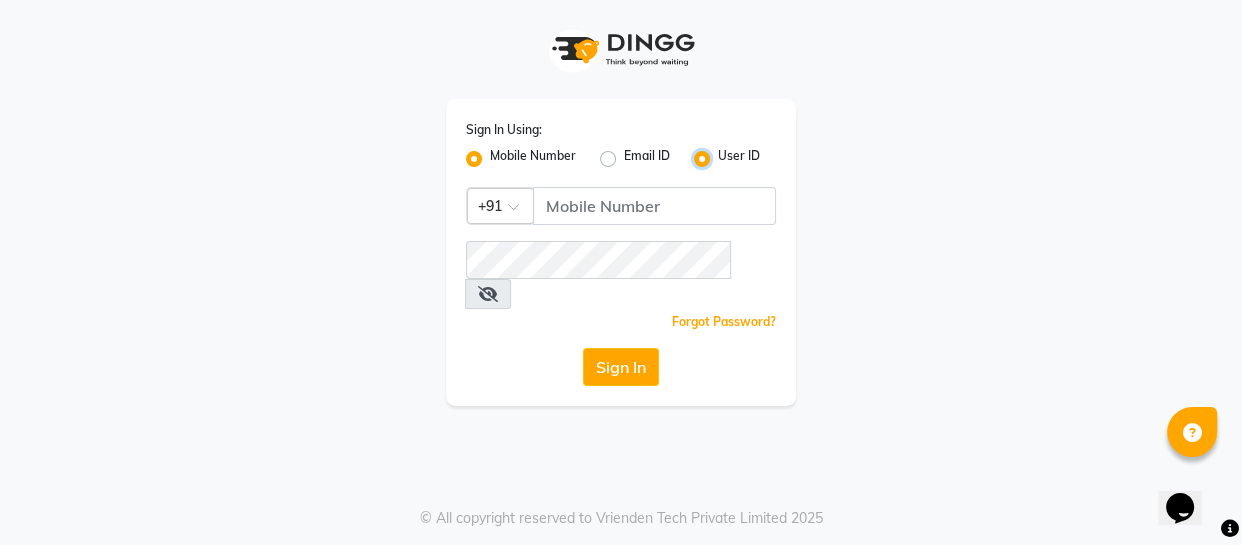 radio on "false" 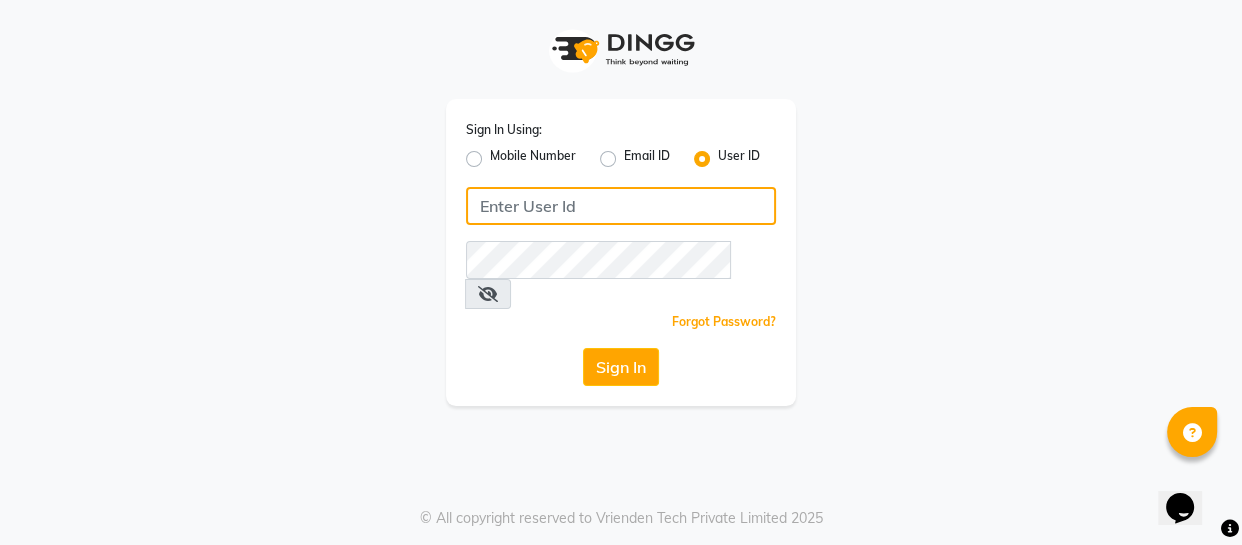 click 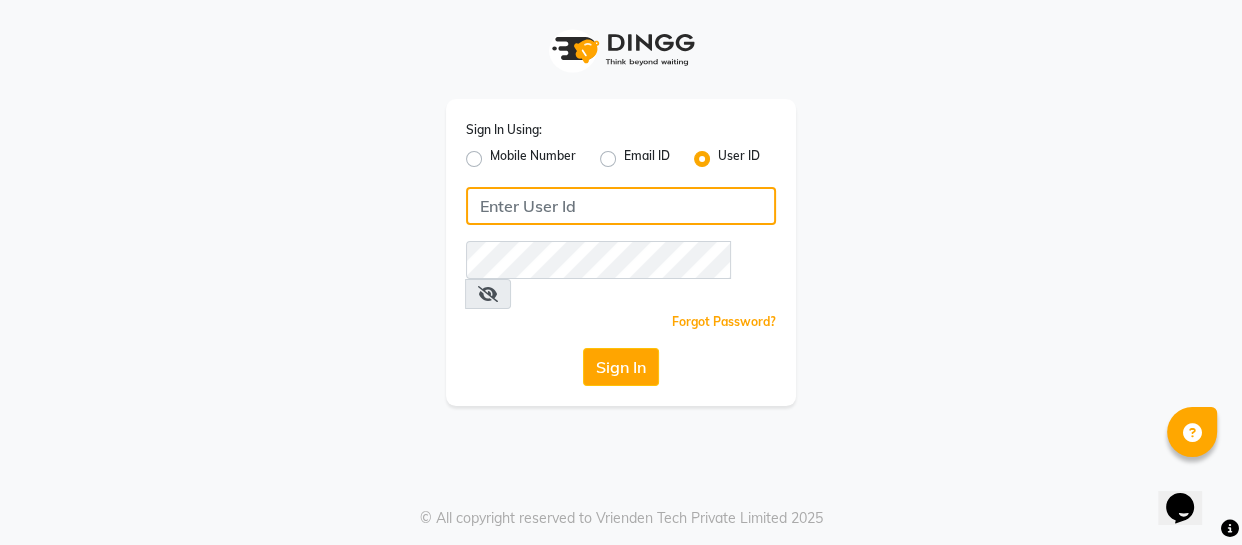 type on "SOHOSTUDIO" 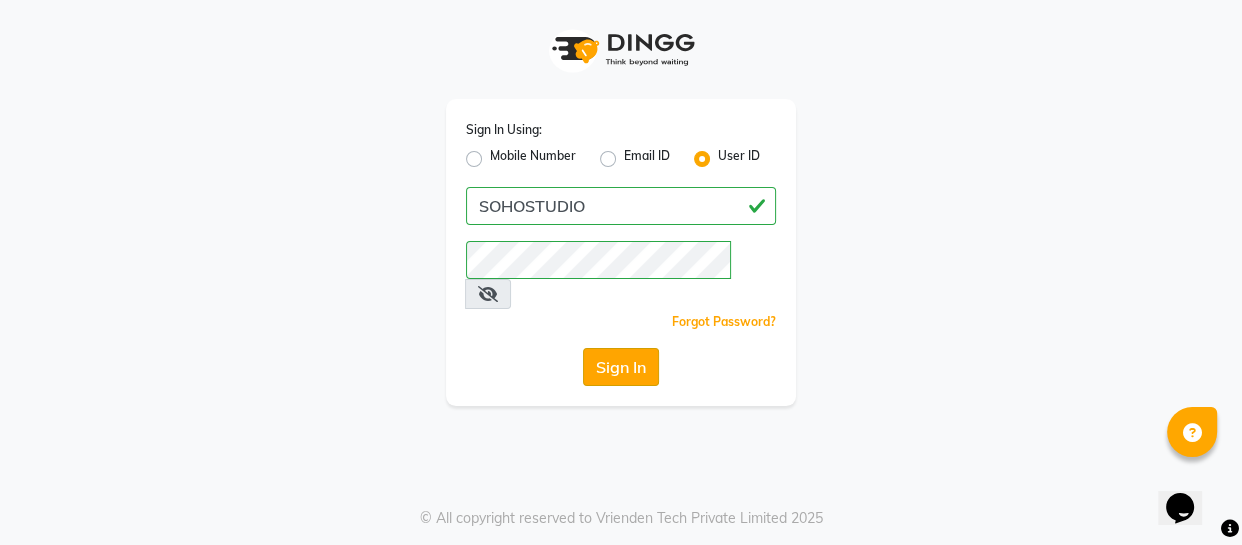 click on "Sign In" 